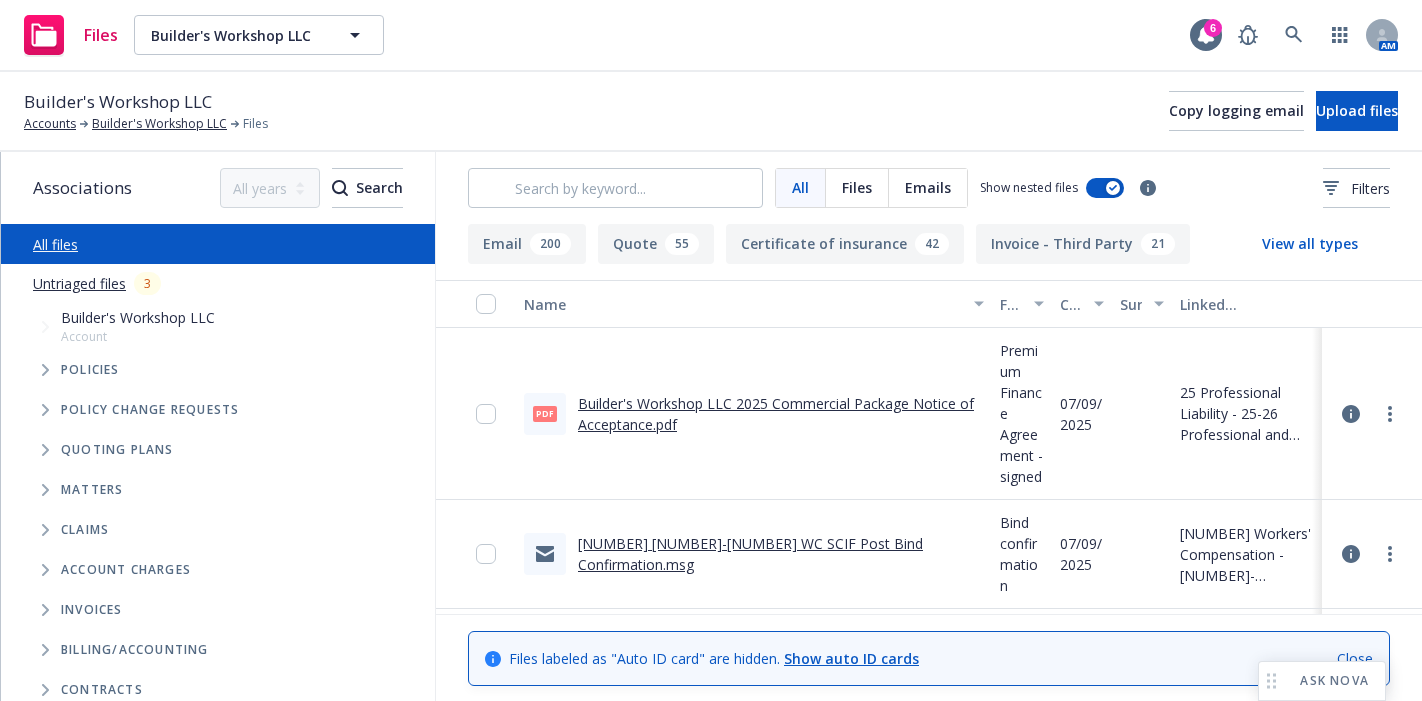 scroll, scrollTop: 0, scrollLeft: 0, axis: both 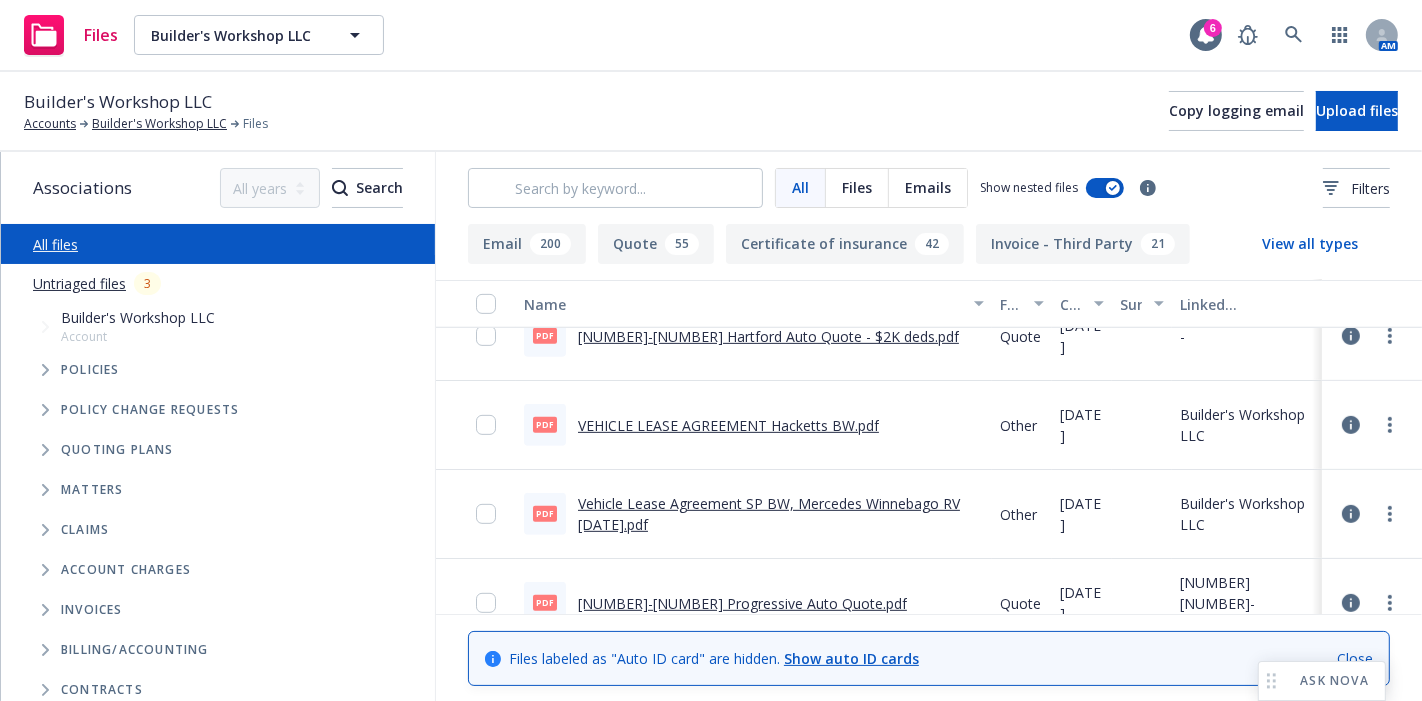 click on "Vehicle Lease Agreement SP BW, Mercedes Winnebago RV [DATE].pdf" at bounding box center [769, 514] 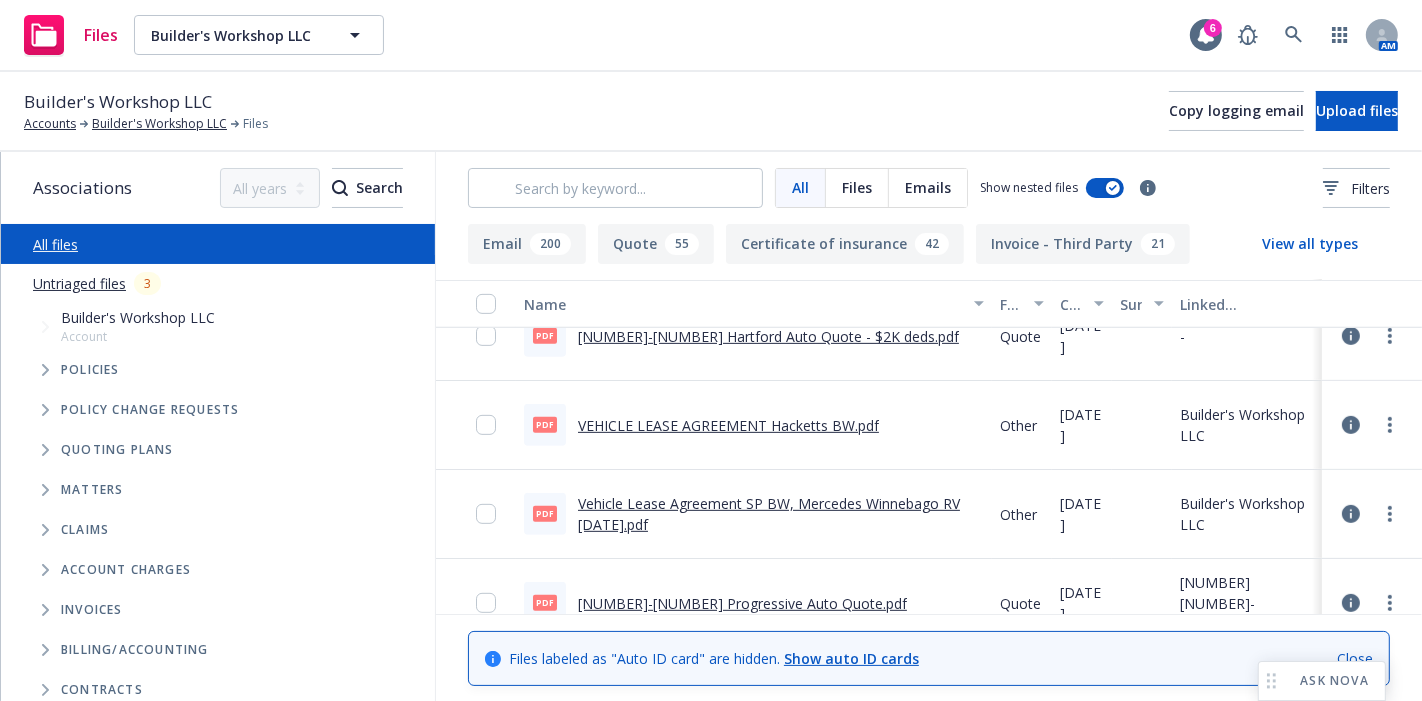 click on "VEHICLE LEASE AGREEMENT Hacketts BW.pdf" at bounding box center [728, 425] 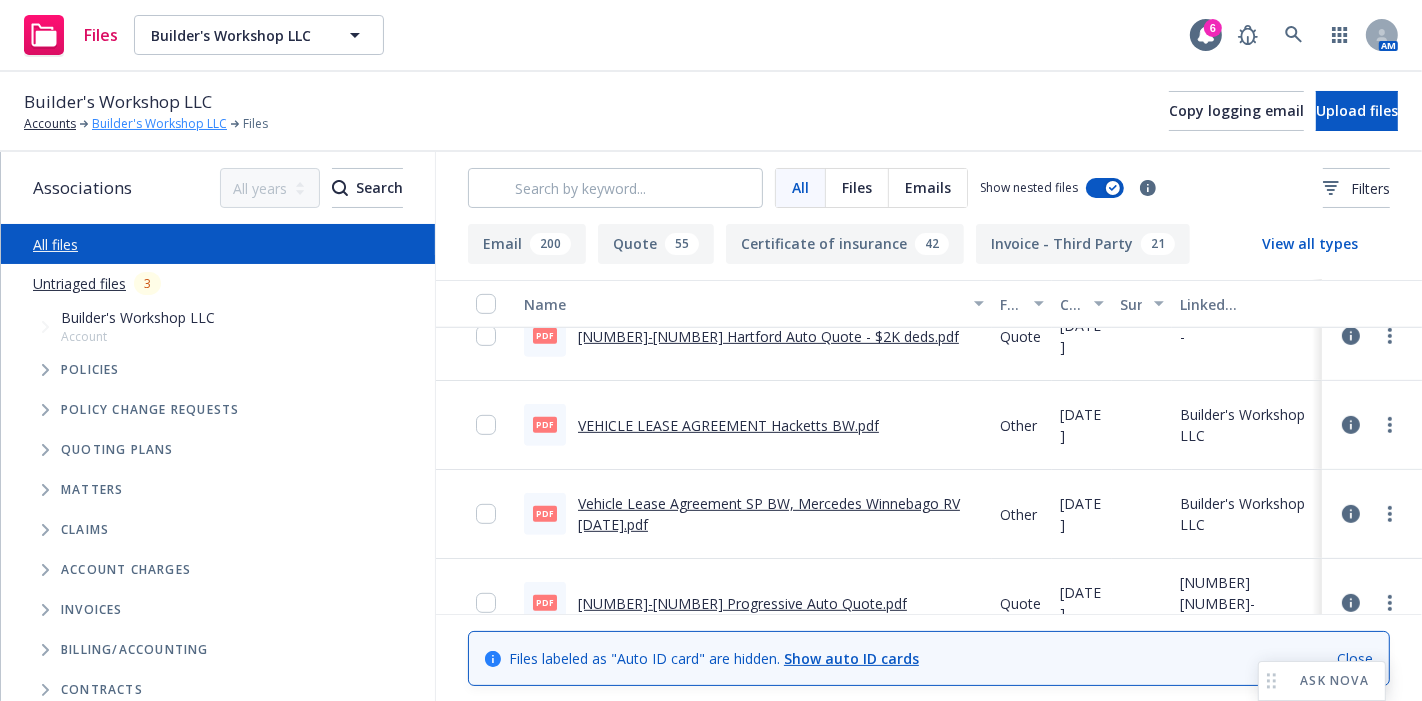 click on "Builder's Workshop LLC" at bounding box center [159, 124] 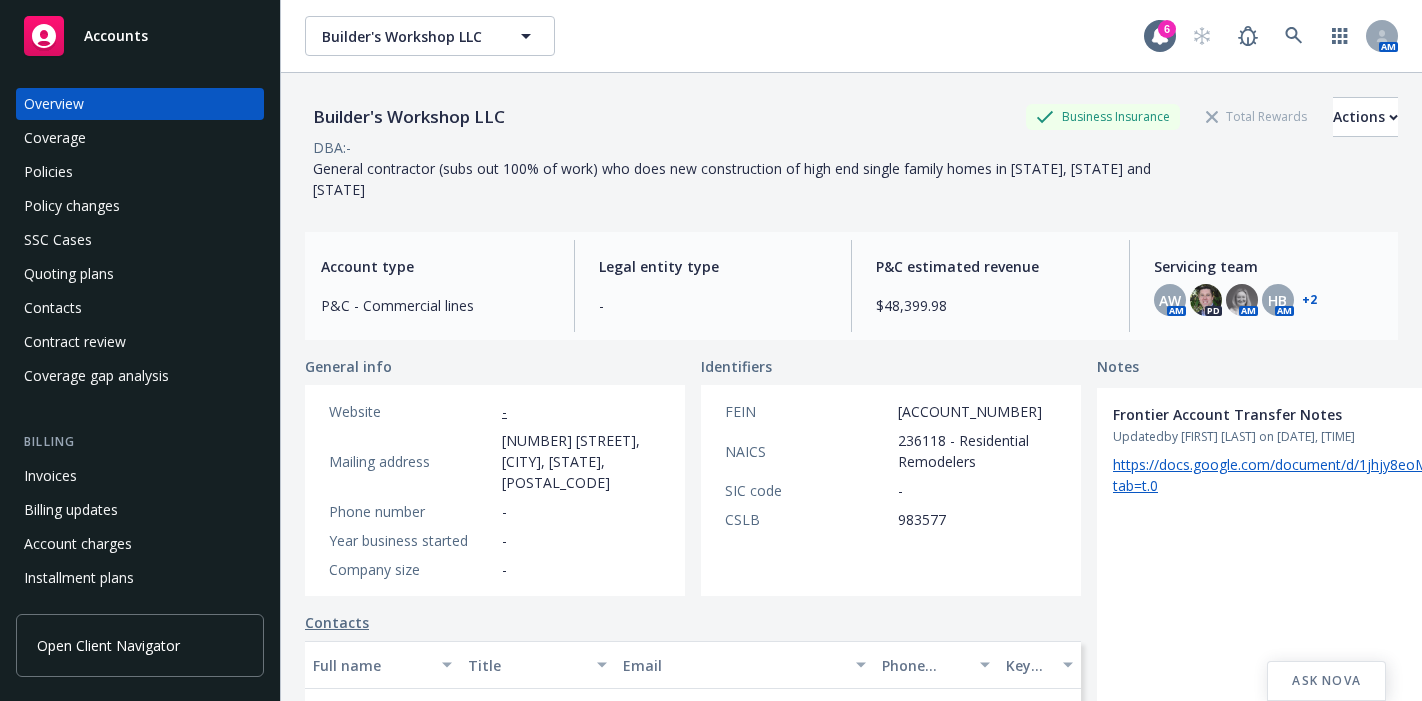scroll, scrollTop: 0, scrollLeft: 0, axis: both 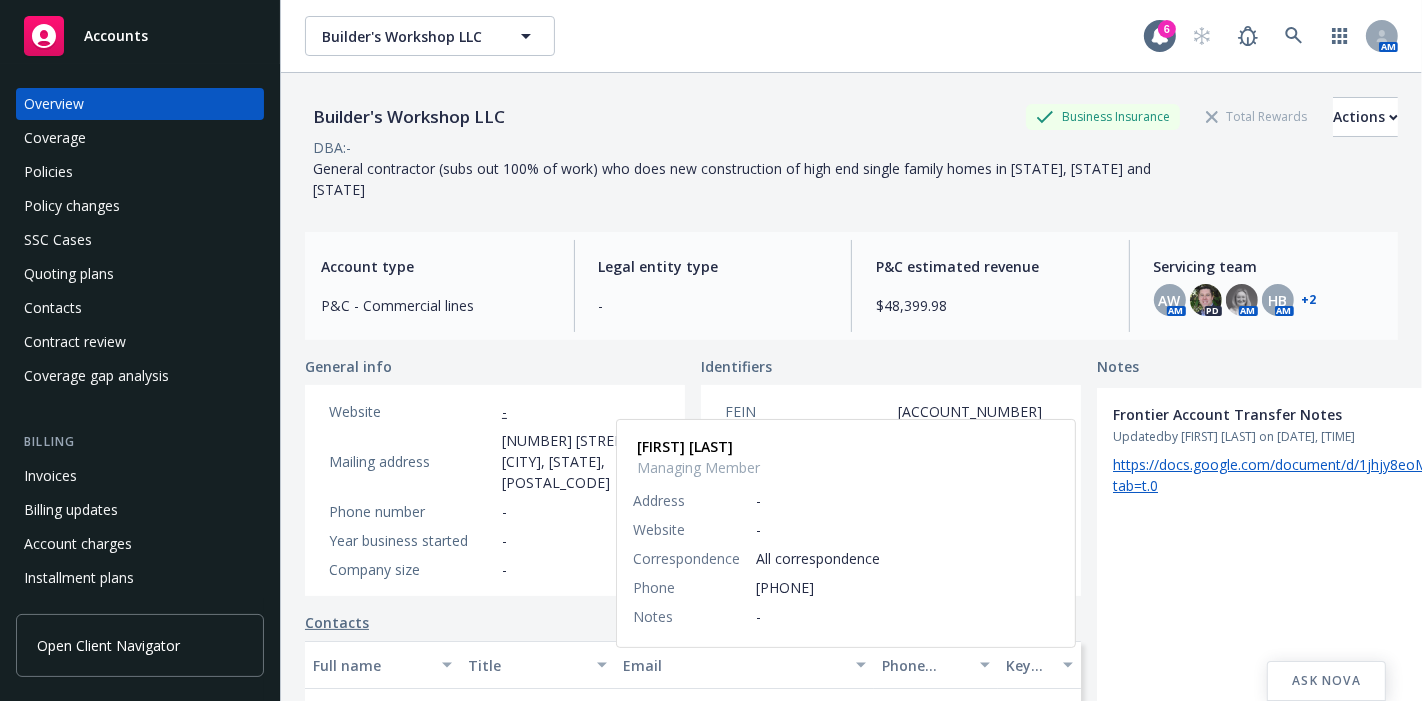 drag, startPoint x: 605, startPoint y: 668, endPoint x: 822, endPoint y: 670, distance: 217.00922 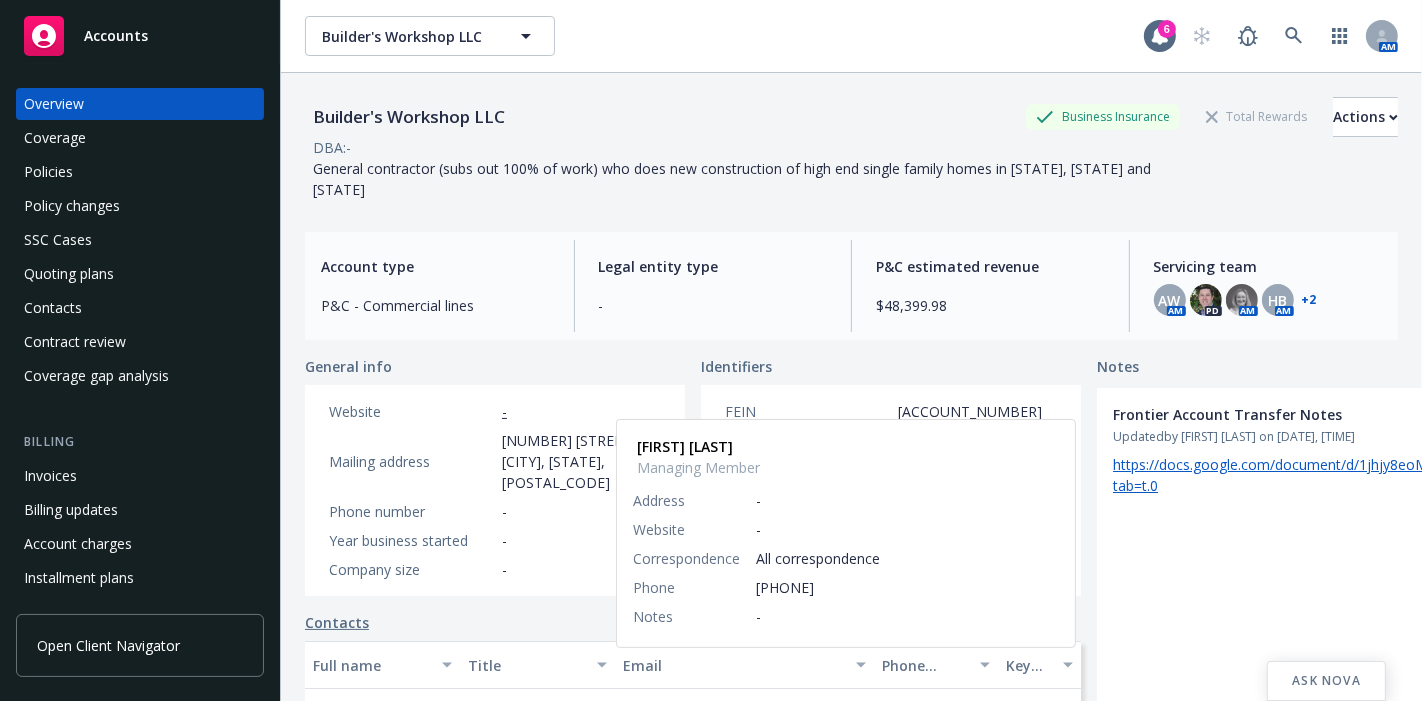 click on "Emma Hackett Managing Member emma@buildersworkshop.com Emma Hackett Managing Member Address - Website - Correspondence All correspondence Phone 310-613-6919 Notes - 310-613-6919 Yes" at bounding box center [693, 713] 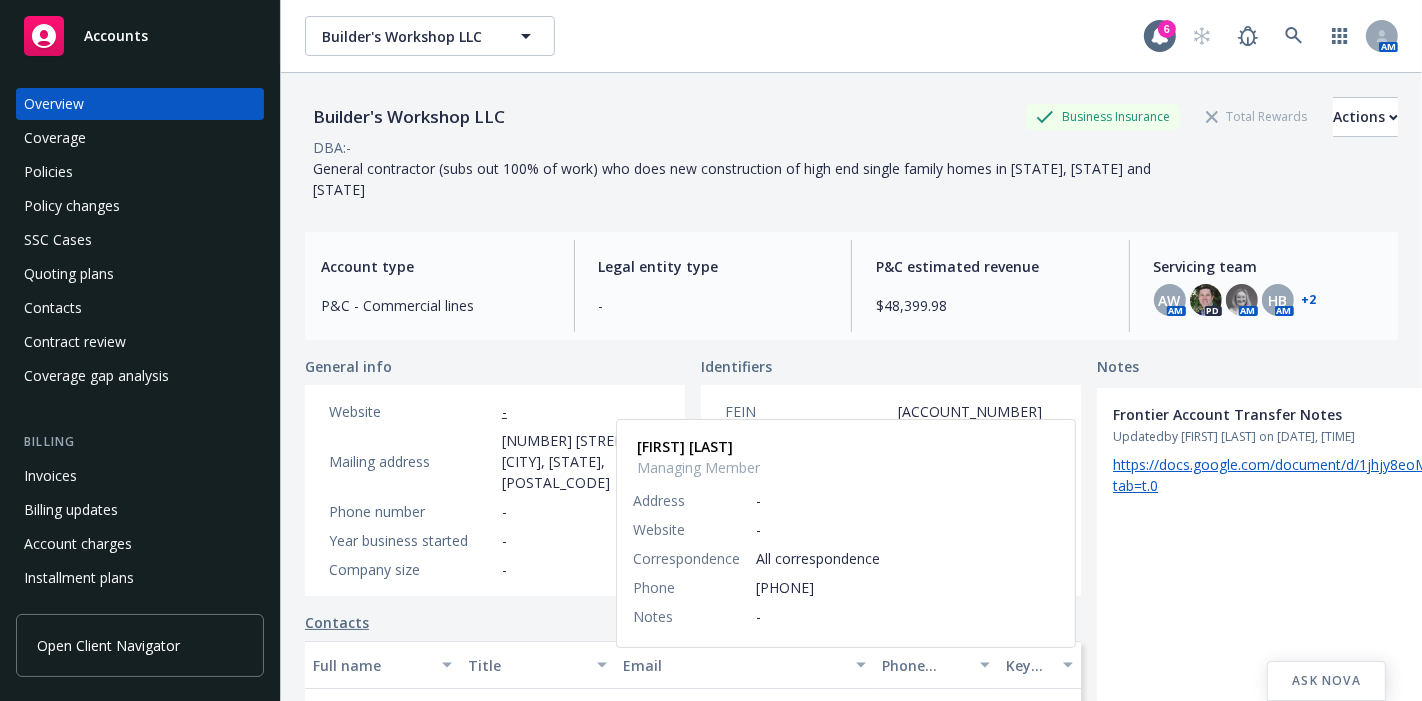 copy on "emma@buildersworkshop.com" 